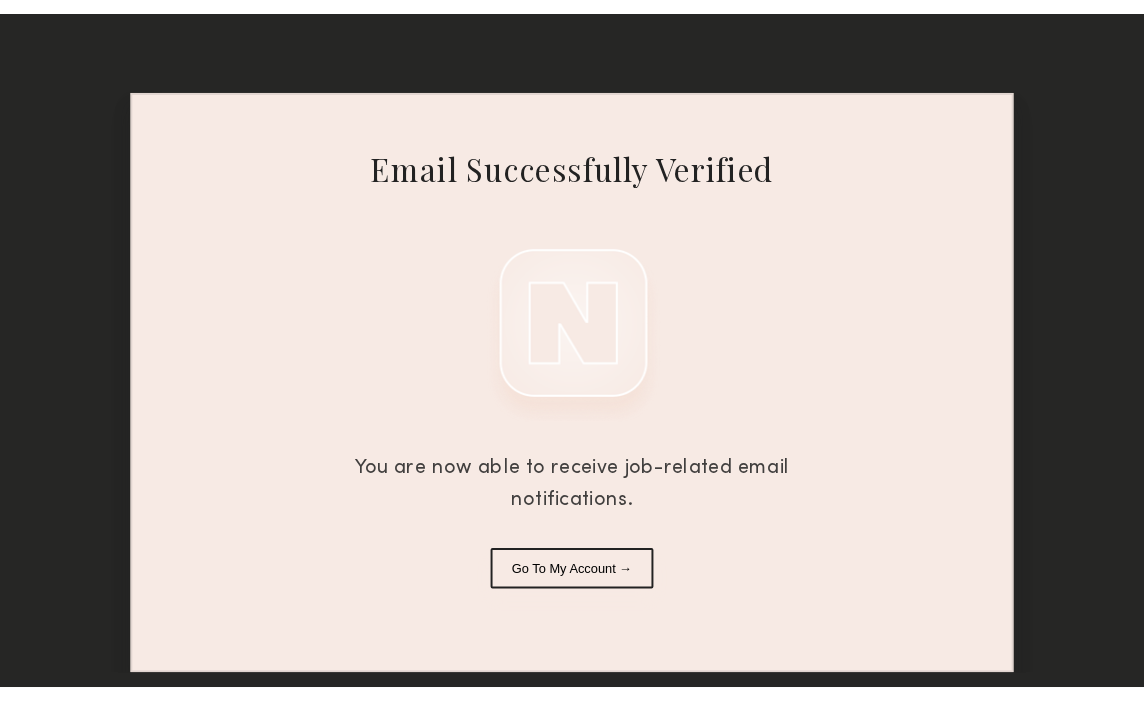 scroll, scrollTop: 0, scrollLeft: 0, axis: both 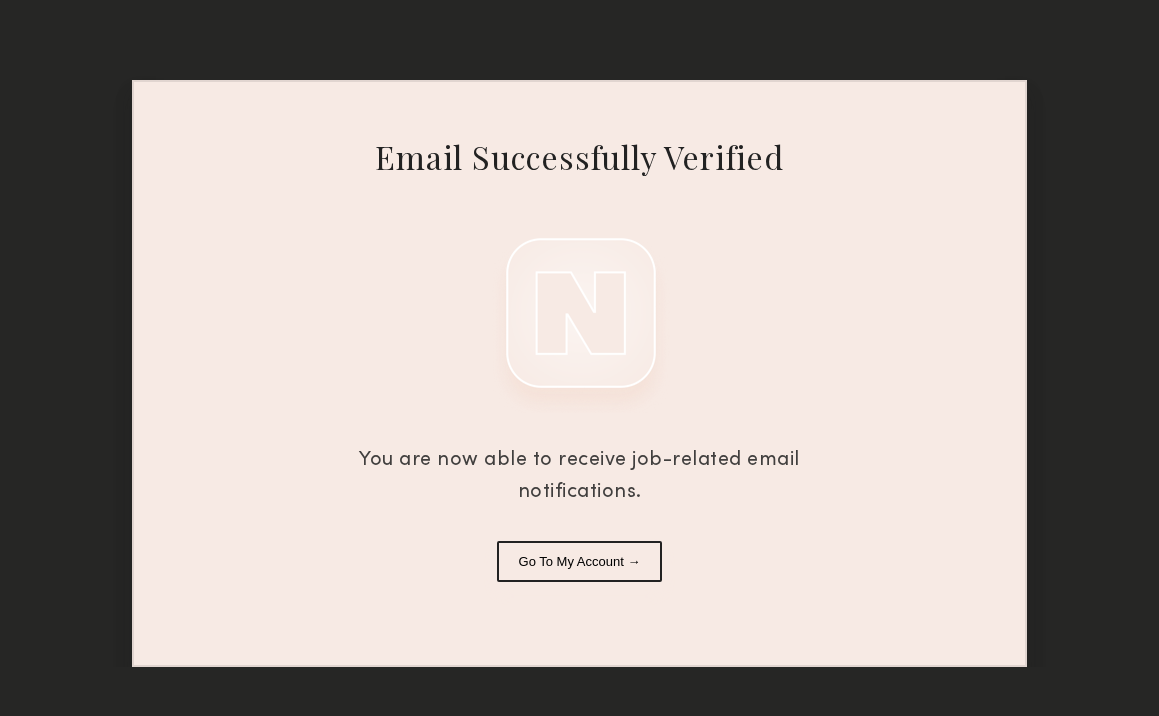 click on "Go To My Account →" at bounding box center [580, 561] 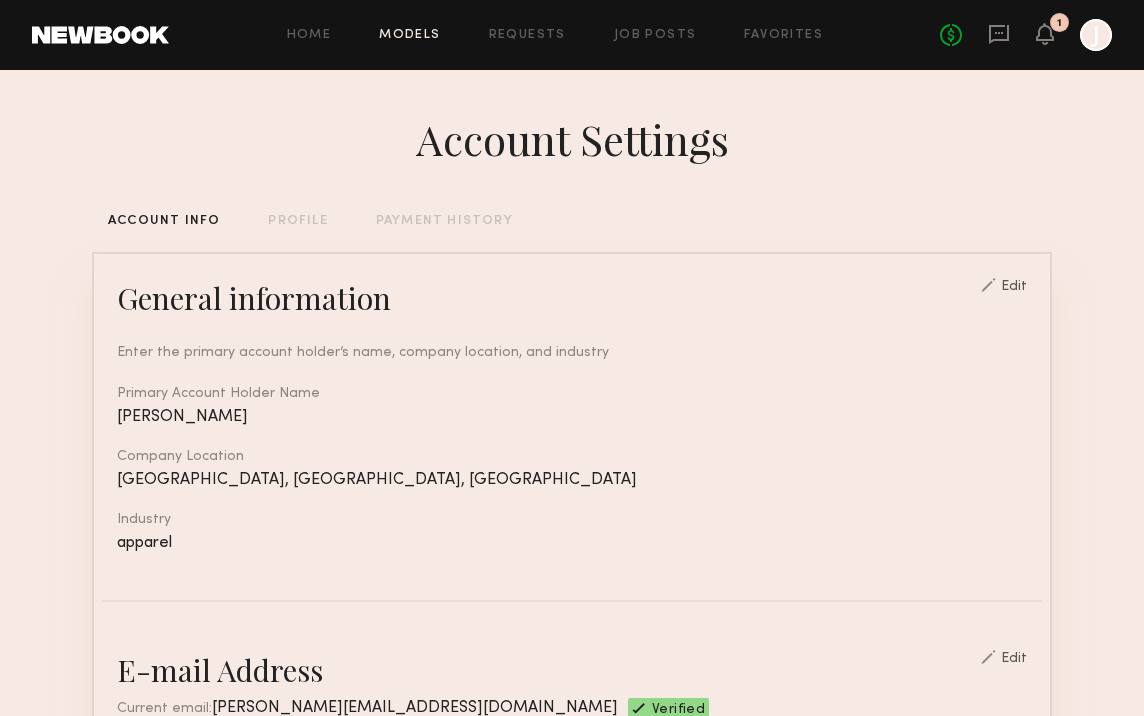 click on "Models" 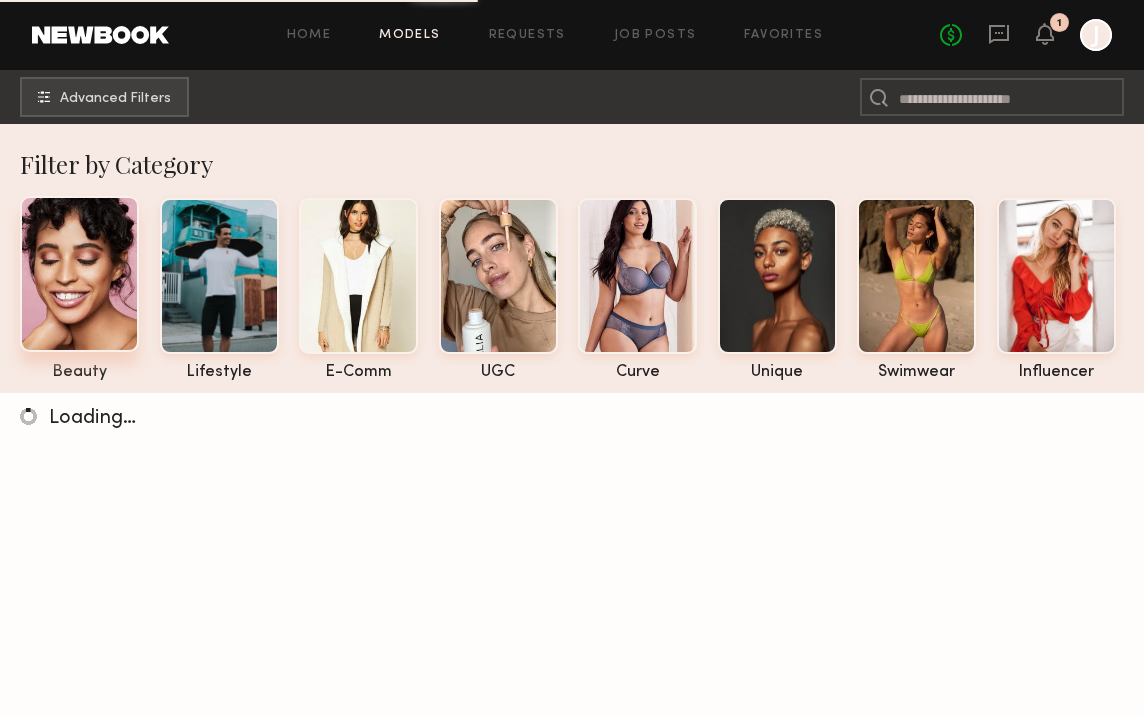 click 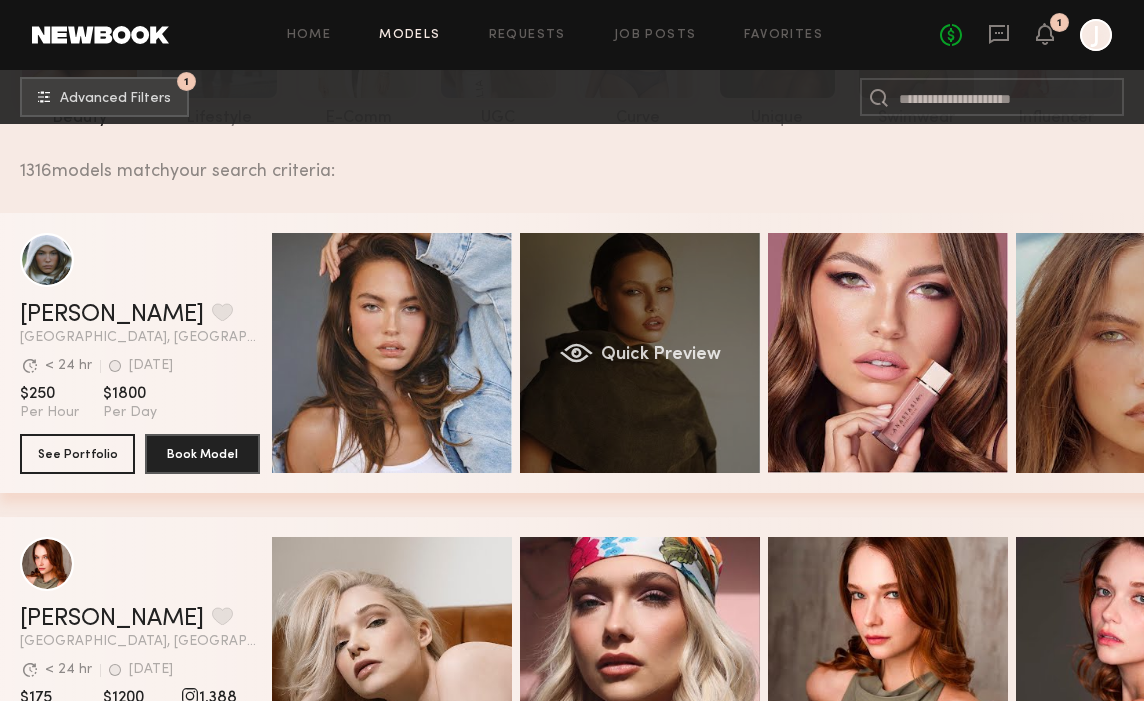 scroll, scrollTop: 255, scrollLeft: 0, axis: vertical 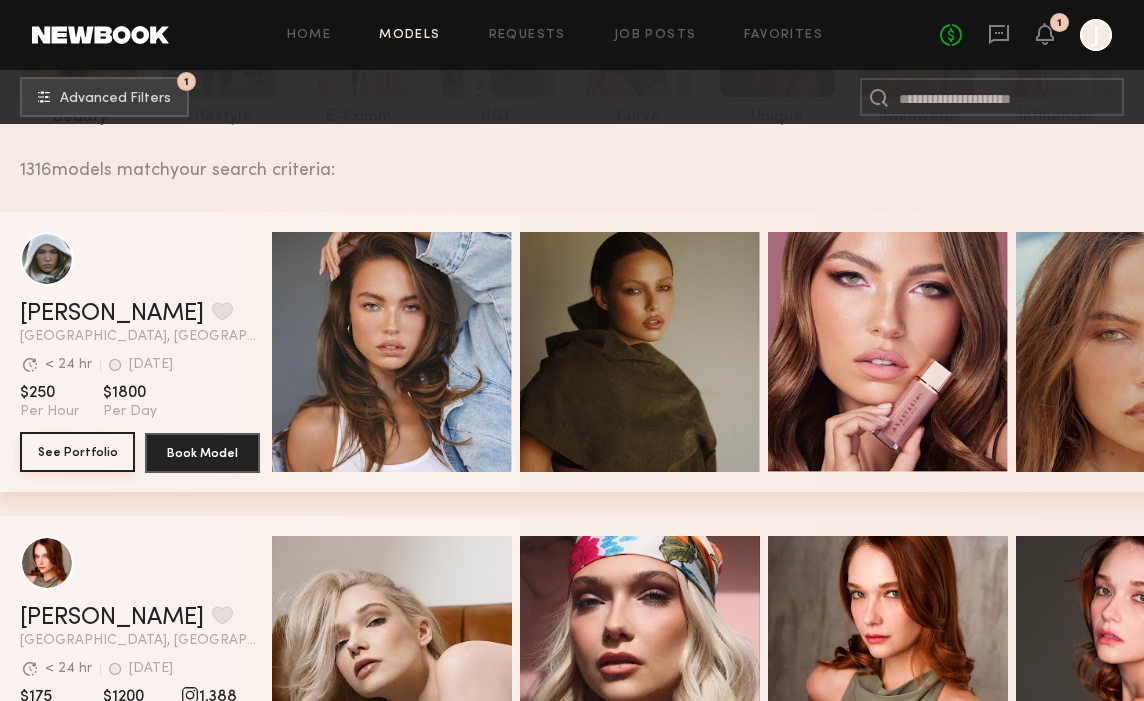 click on "See Portfolio" 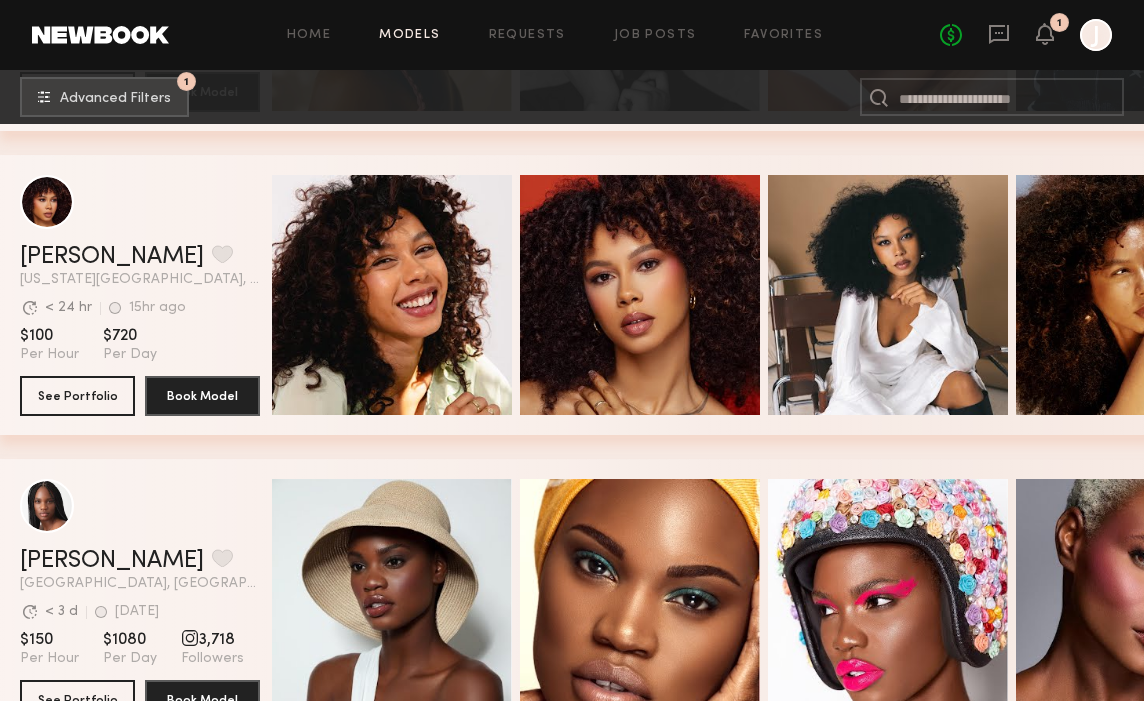 scroll, scrollTop: 2138, scrollLeft: 0, axis: vertical 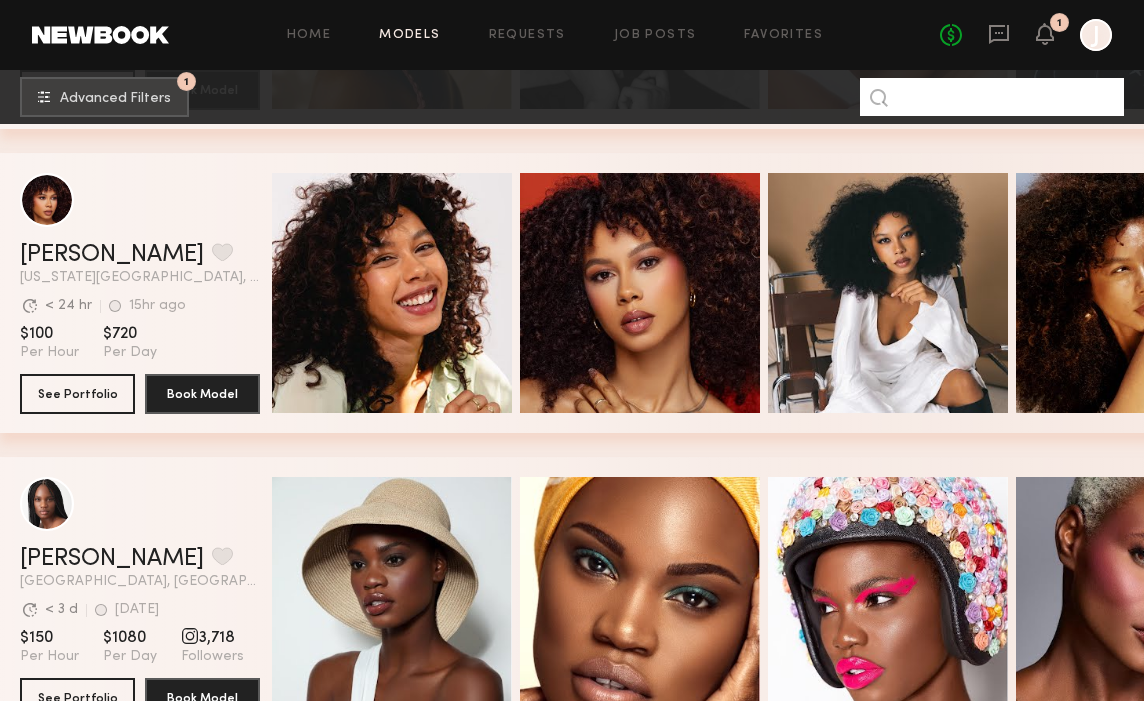 click 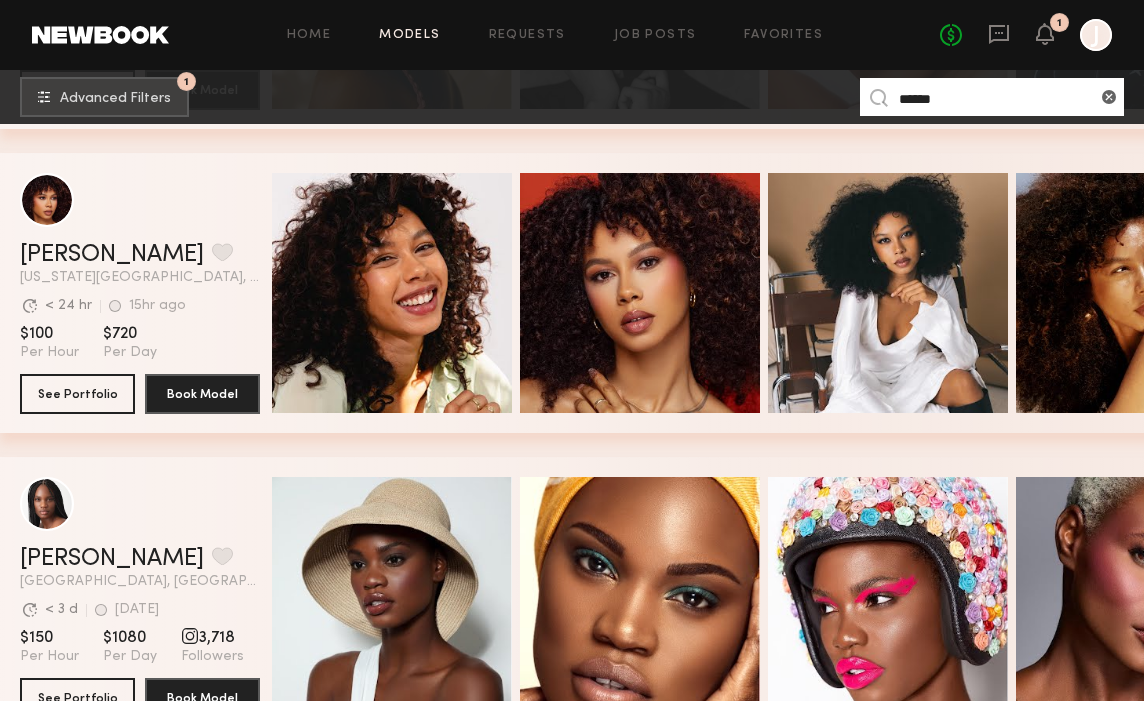 scroll, scrollTop: 0, scrollLeft: 0, axis: both 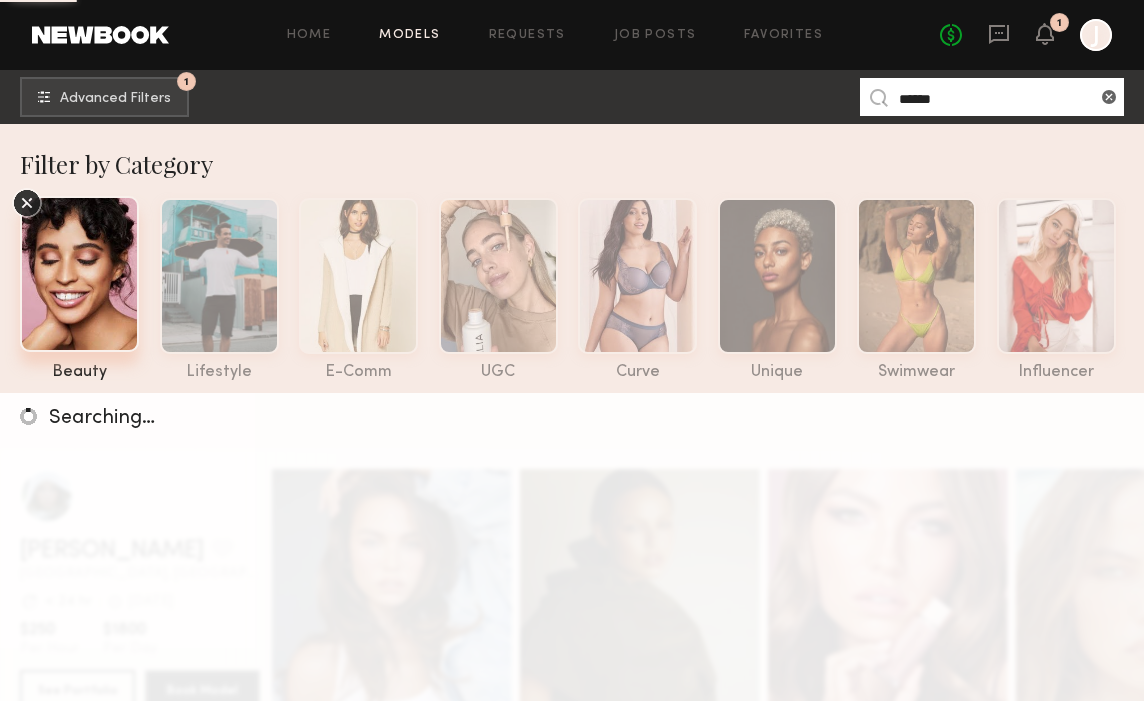 type on "******" 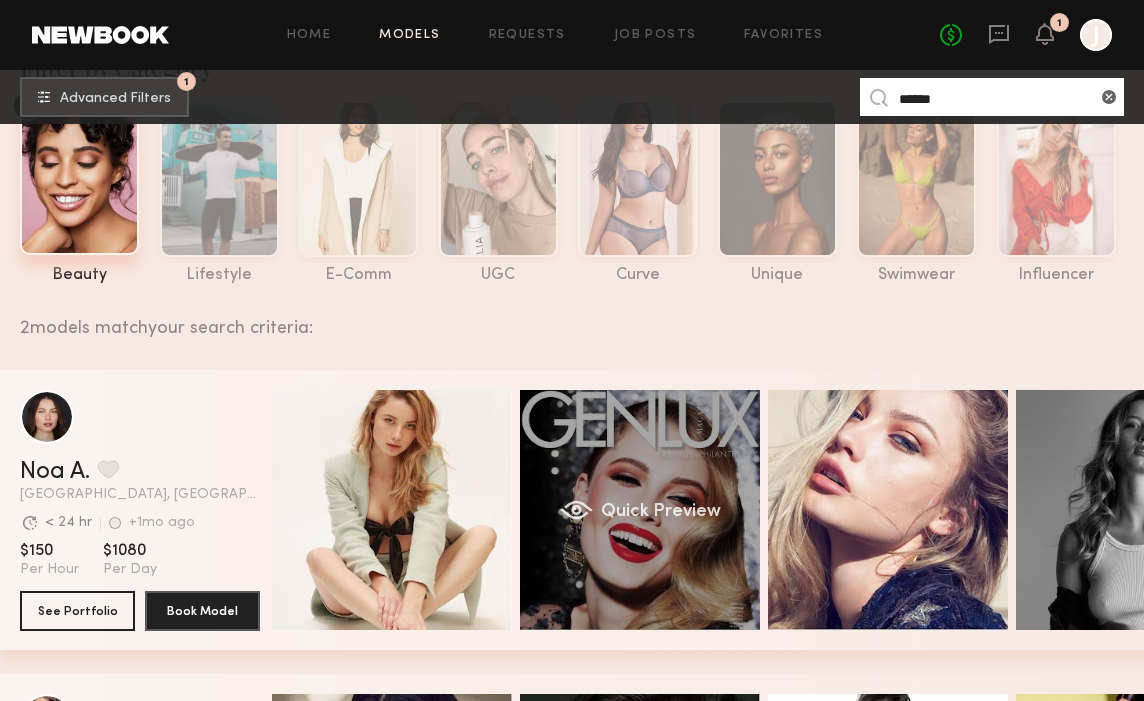 scroll, scrollTop: 0, scrollLeft: 0, axis: both 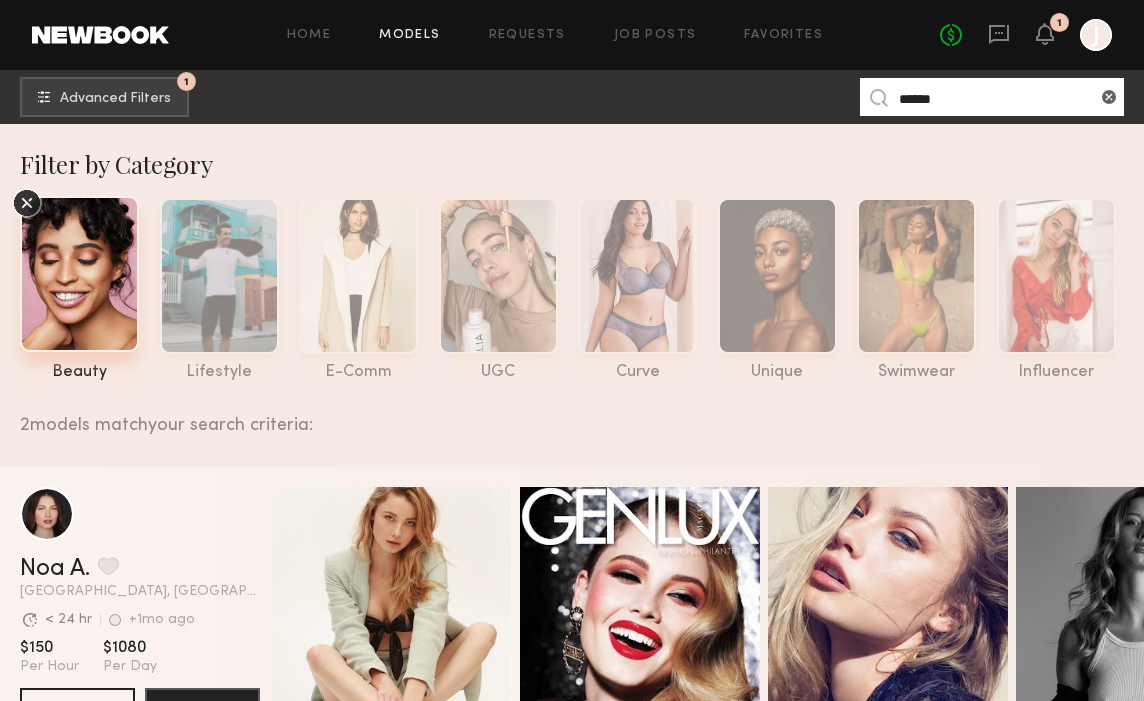click 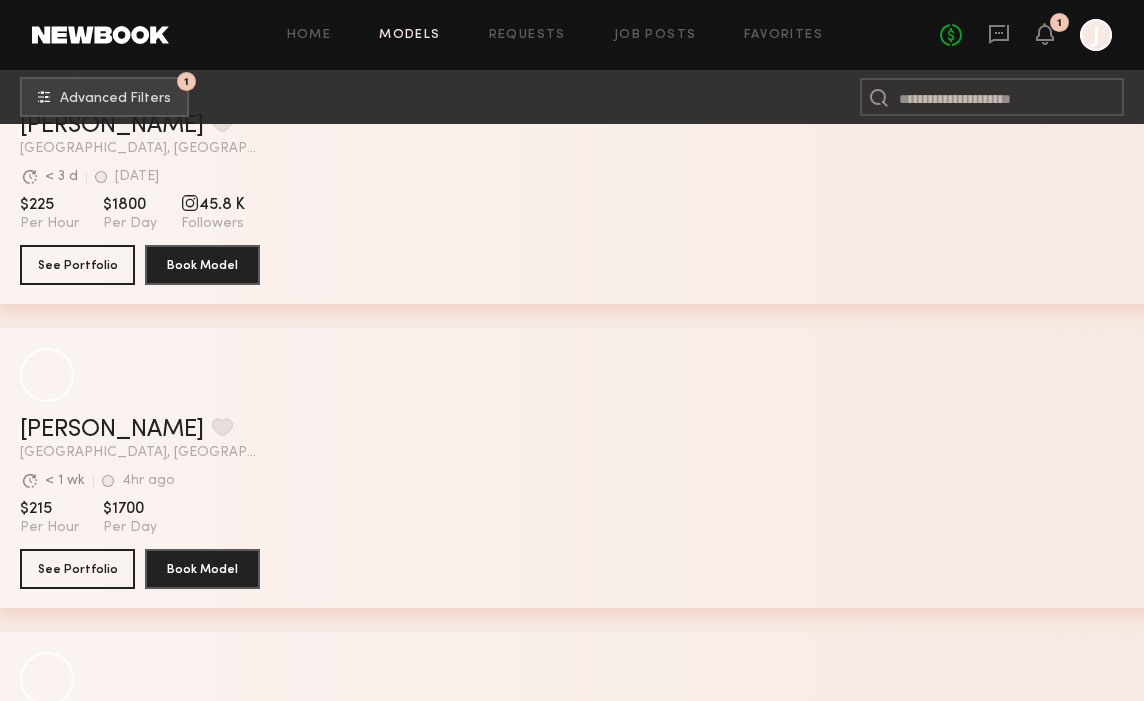 scroll, scrollTop: 31818, scrollLeft: 0, axis: vertical 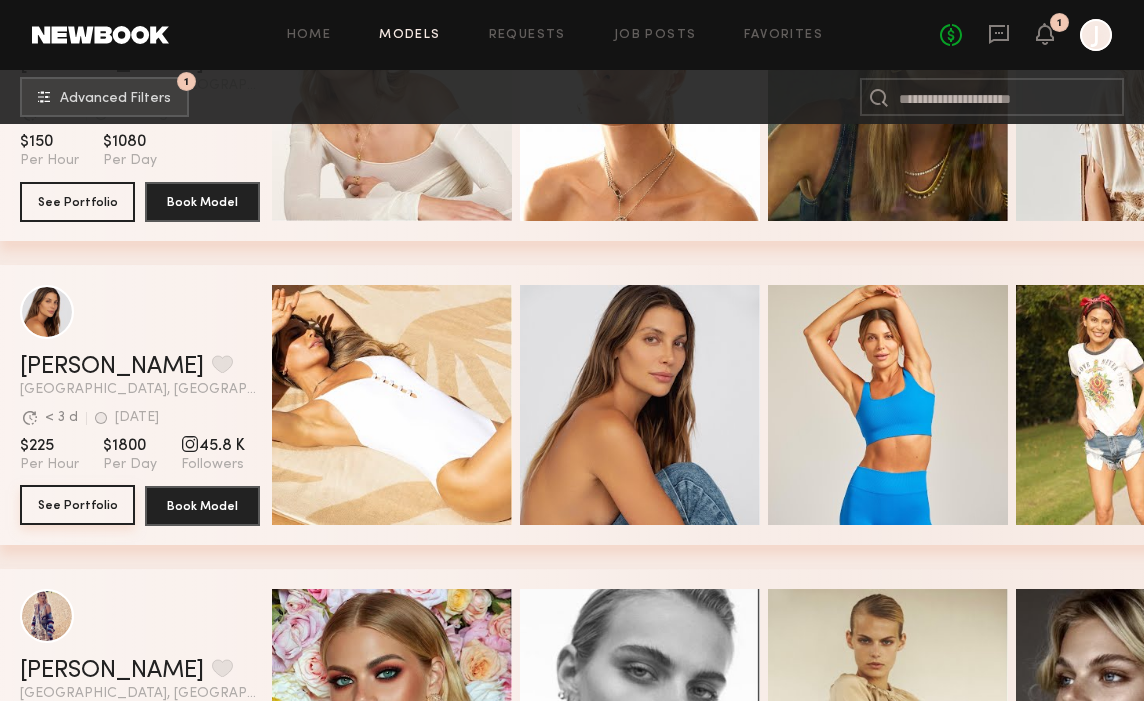 click on "See Portfolio" 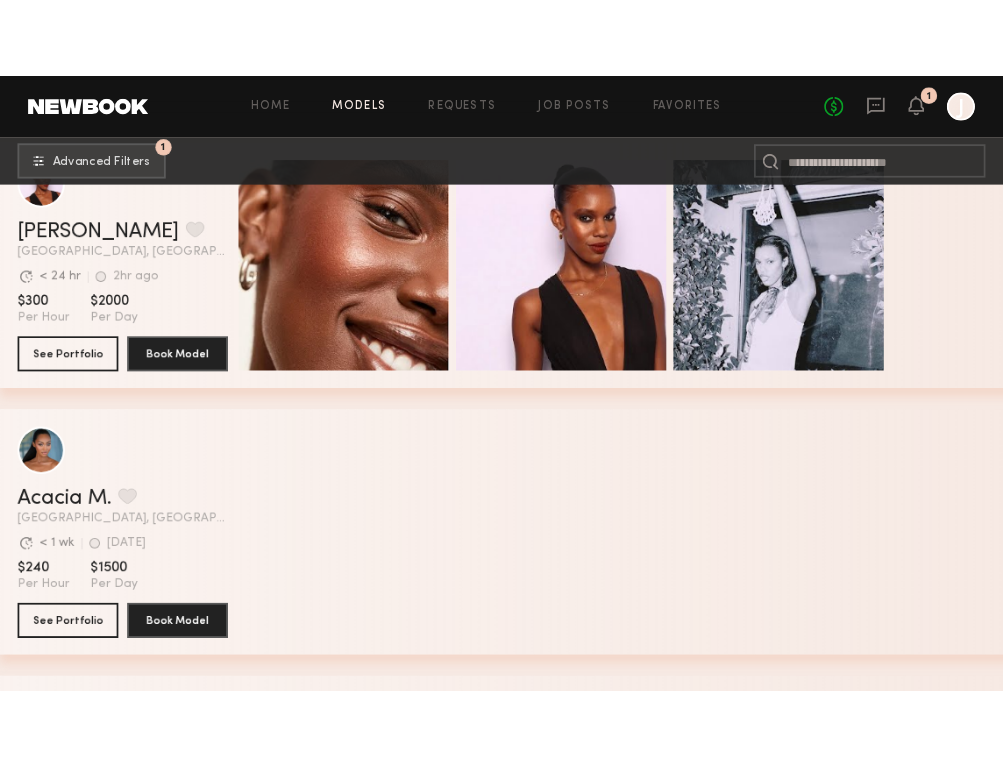 scroll, scrollTop: 40164, scrollLeft: 0, axis: vertical 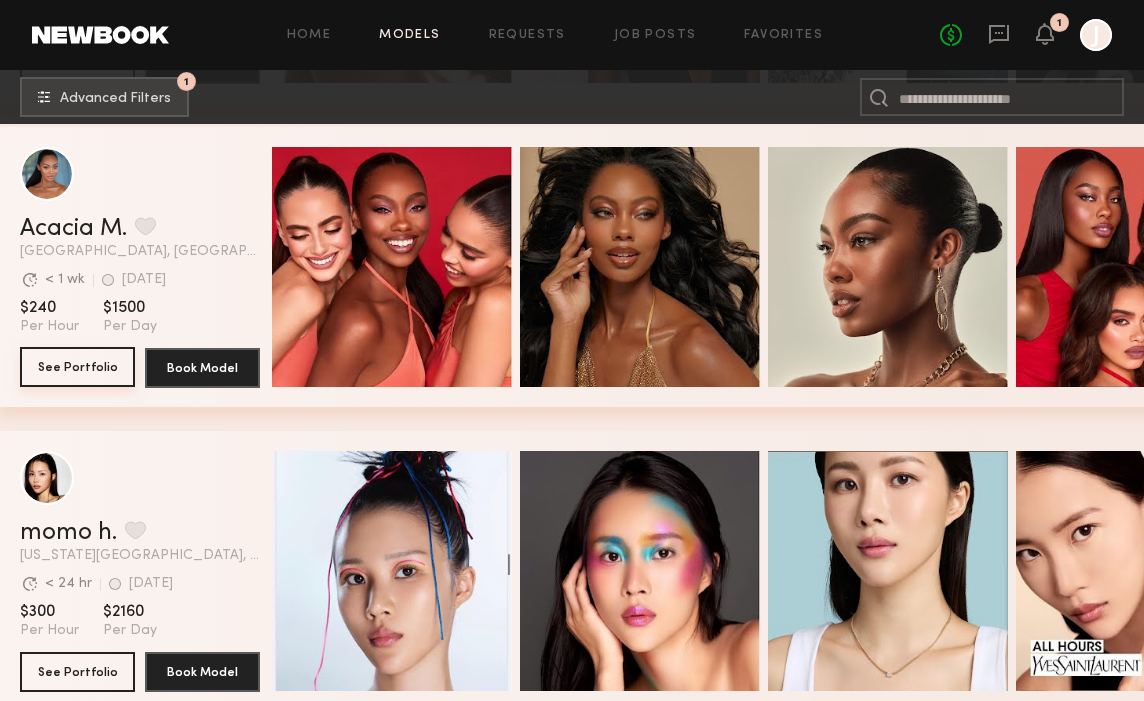 click on "See Portfolio" 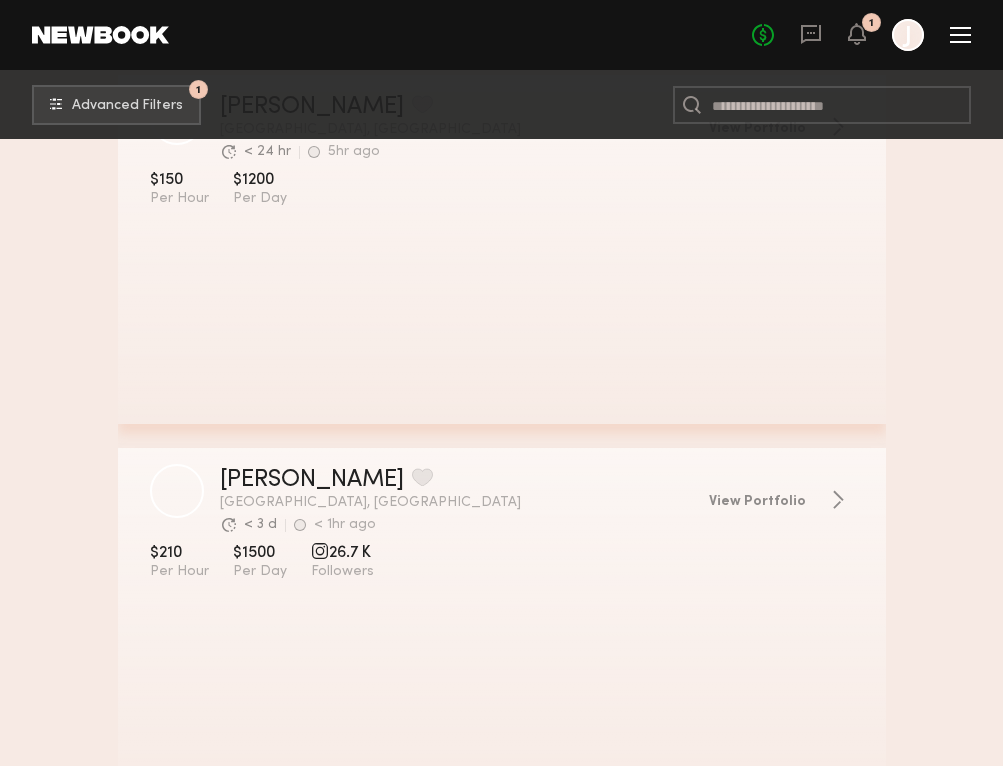 scroll, scrollTop: 23775, scrollLeft: 0, axis: vertical 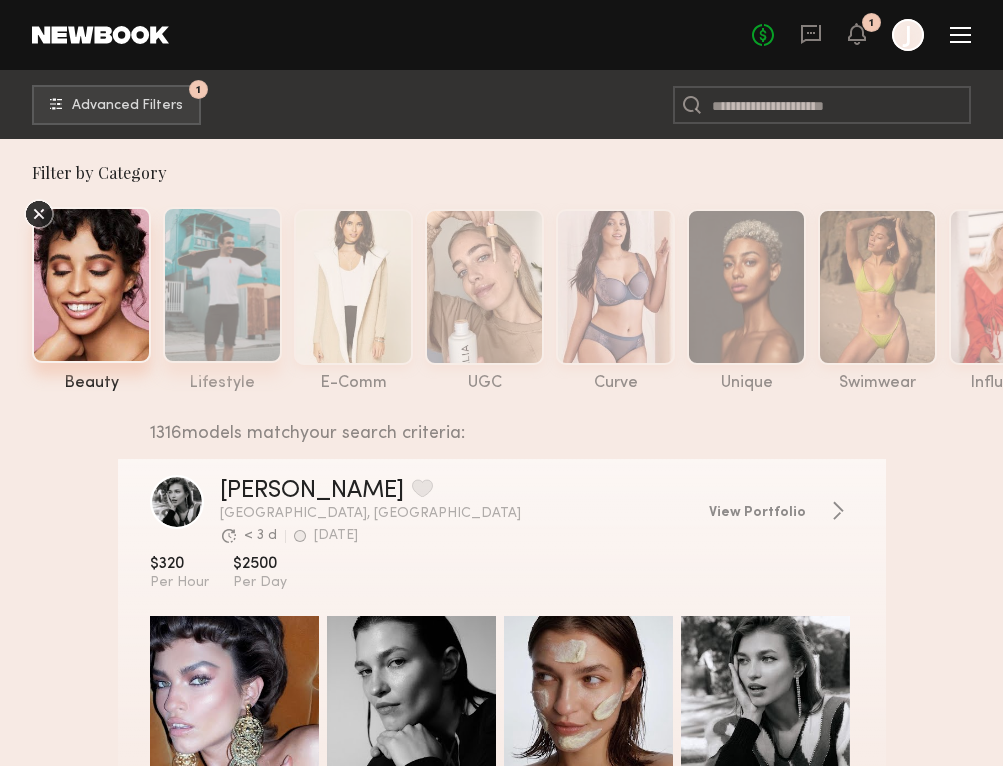 click 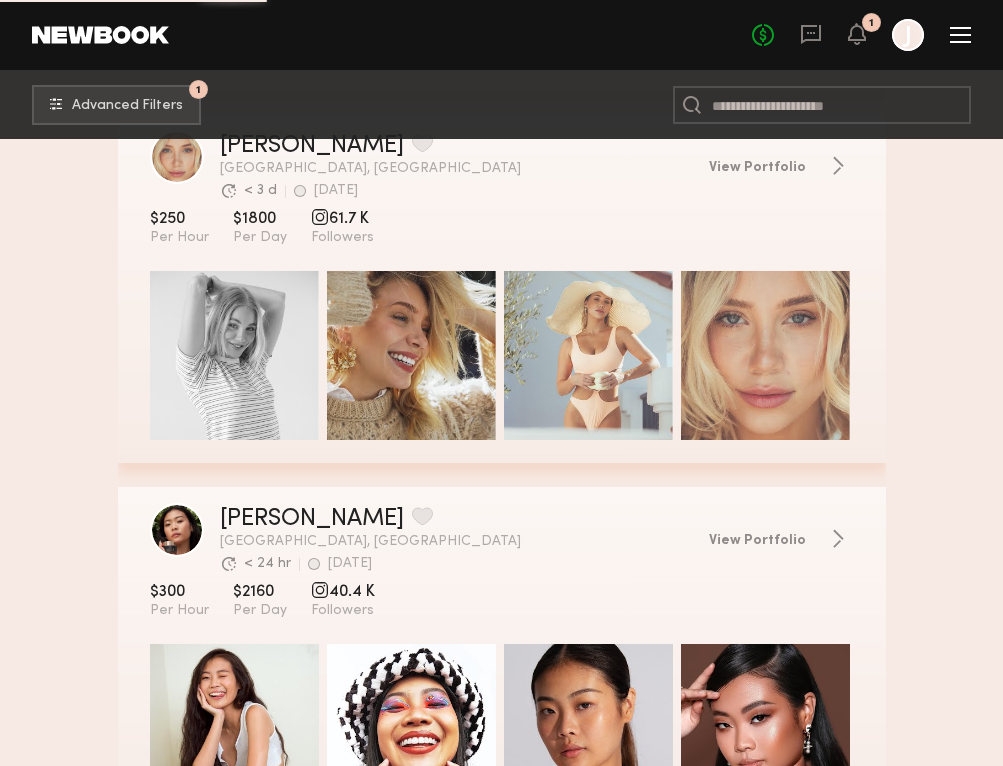 scroll, scrollTop: 43563, scrollLeft: 0, axis: vertical 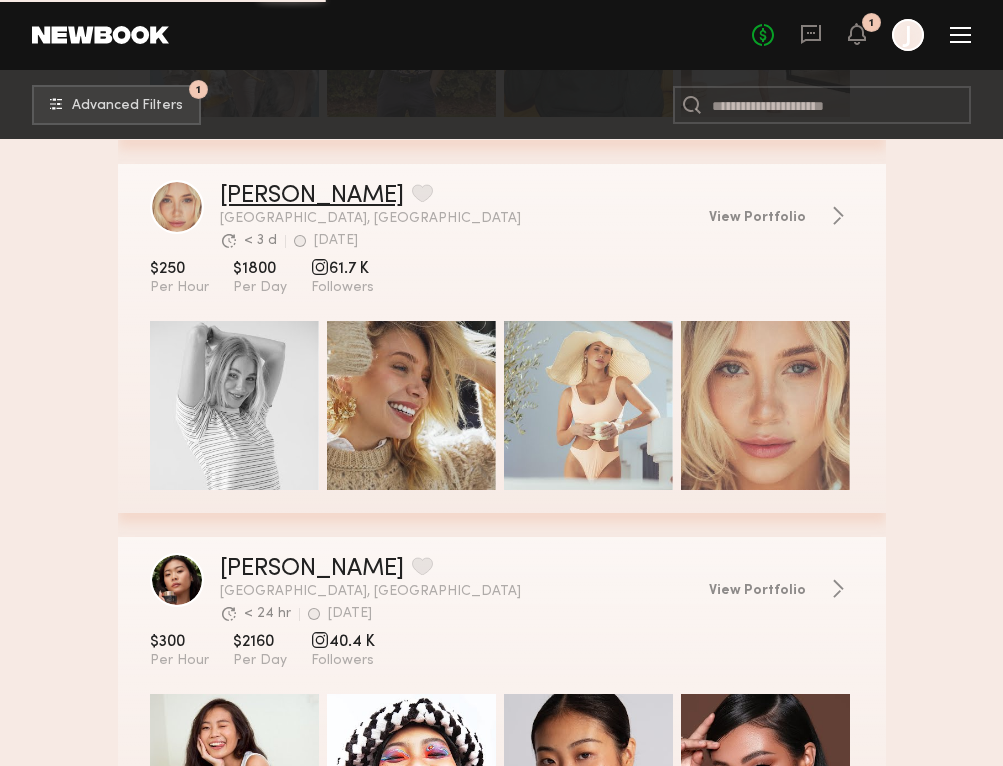 click on "[PERSON_NAME]" 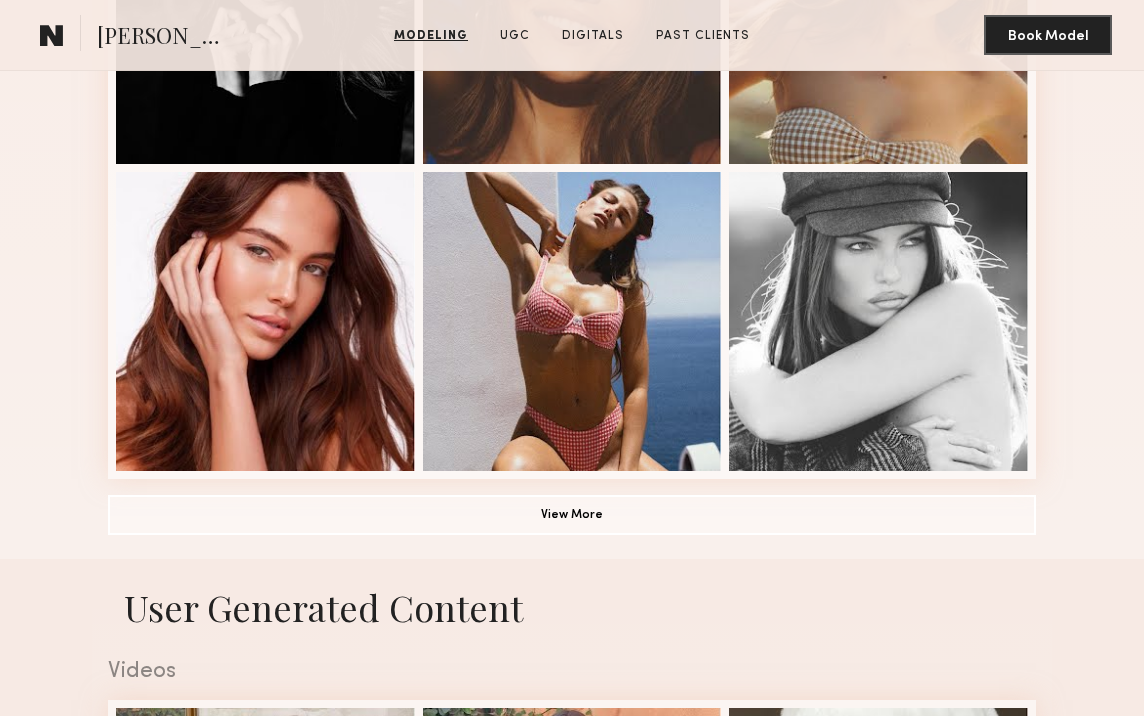 scroll, scrollTop: 1261, scrollLeft: 0, axis: vertical 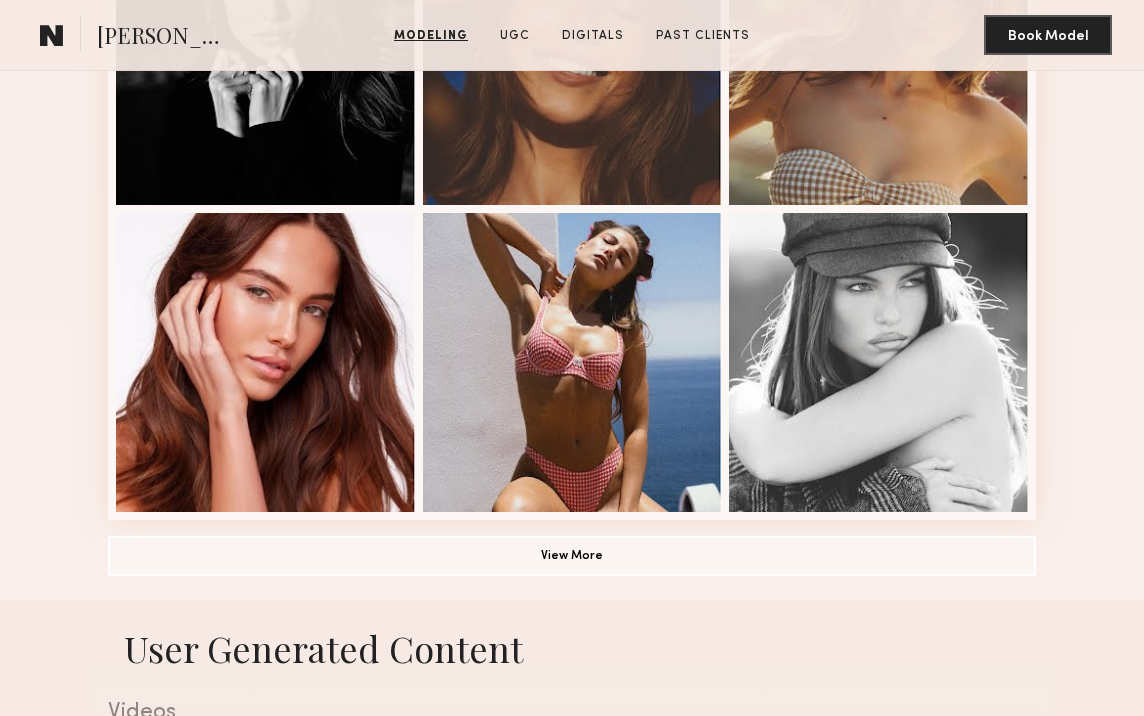 drag, startPoint x: 246, startPoint y: 389, endPoint x: 1299, endPoint y: 243, distance: 1063.0734 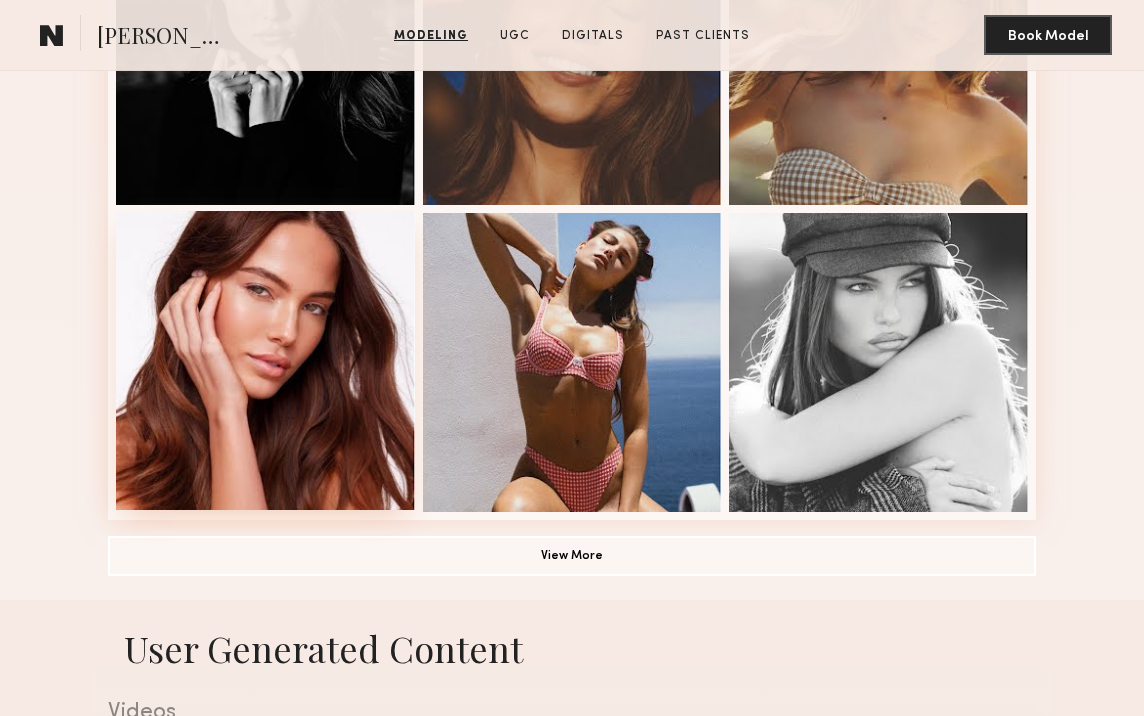drag, startPoint x: 181, startPoint y: 385, endPoint x: 150, endPoint y: 386, distance: 31.016125 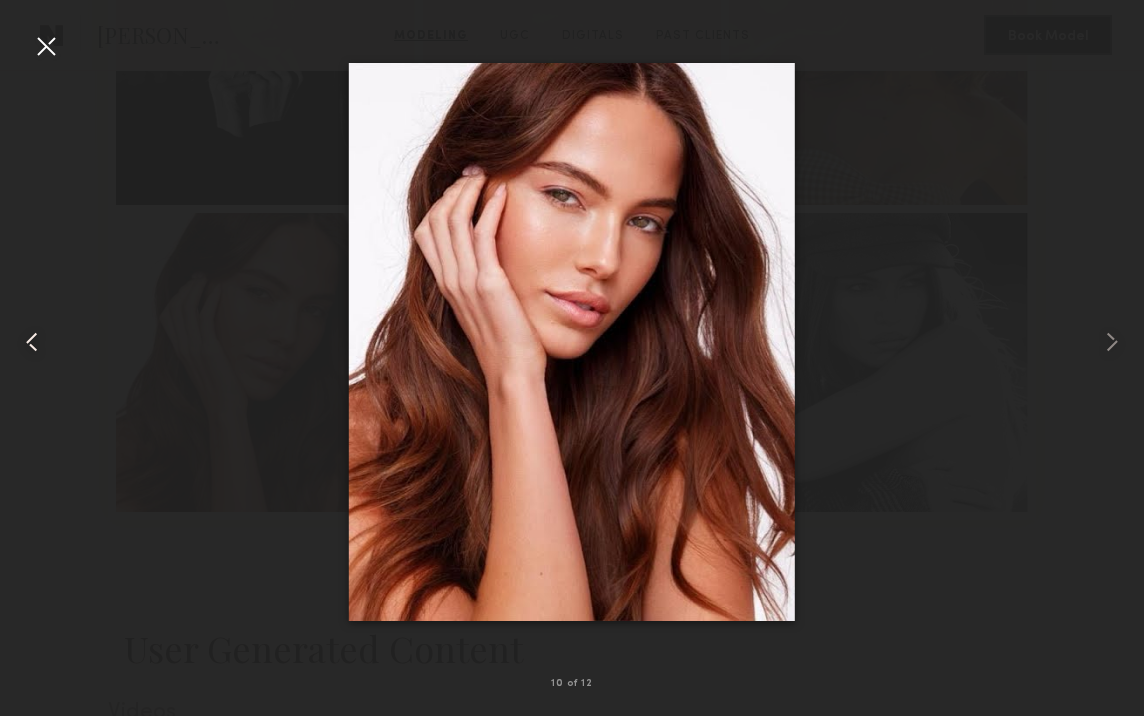 drag, startPoint x: 546, startPoint y: 348, endPoint x: 6, endPoint y: 452, distance: 549.92365 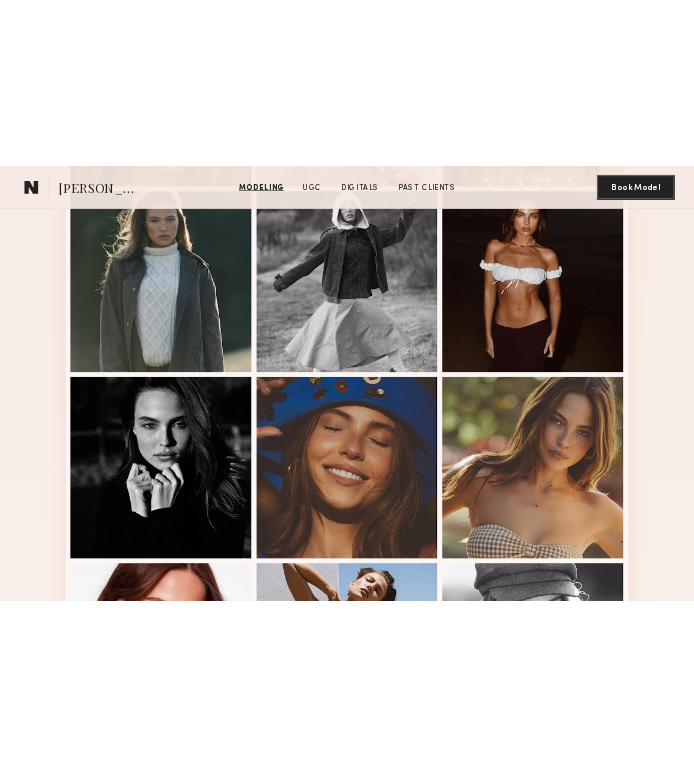 scroll, scrollTop: 1221, scrollLeft: 0, axis: vertical 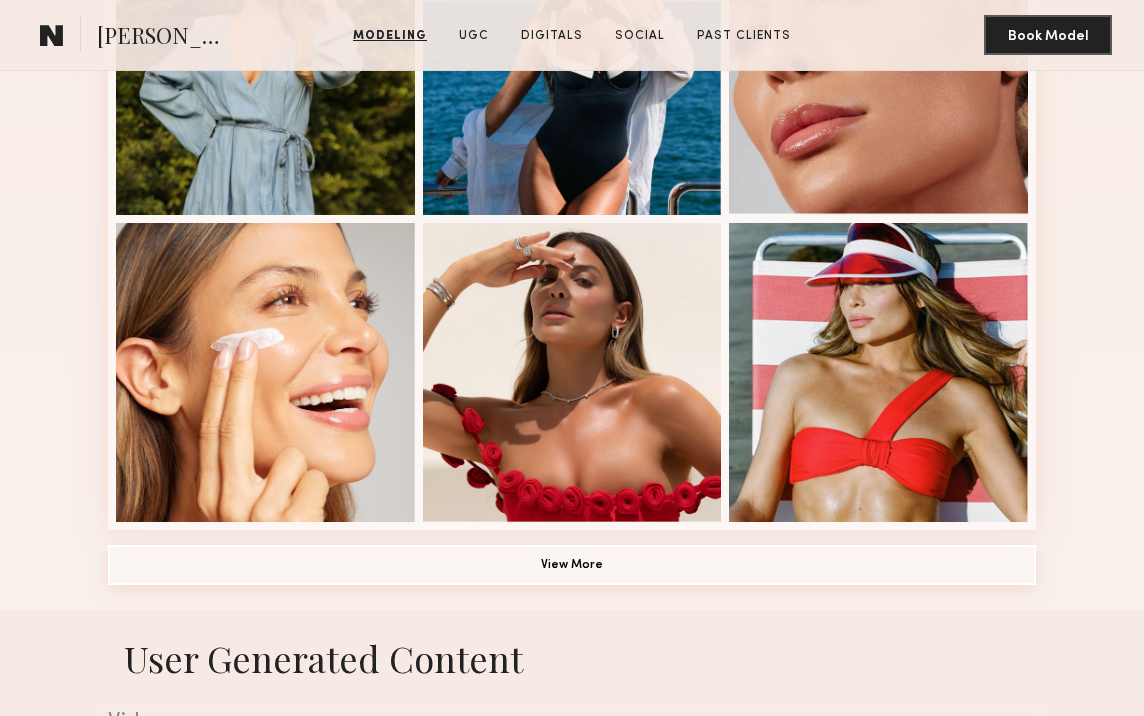 click on "View More" 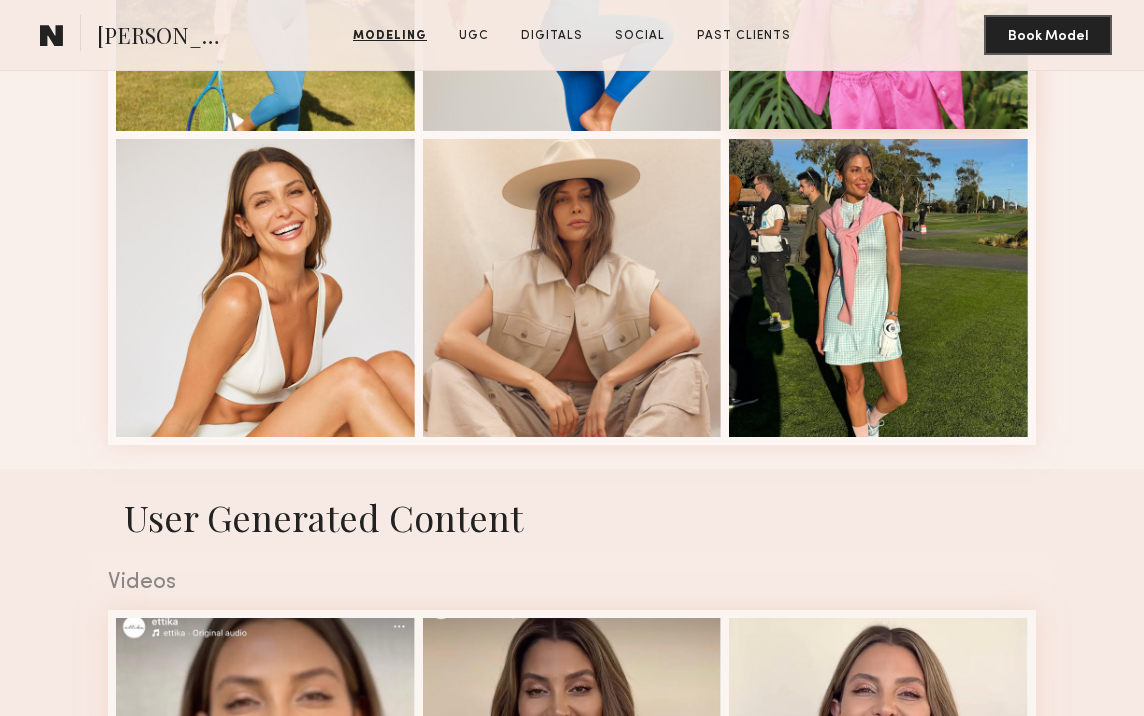 scroll, scrollTop: 2185, scrollLeft: 0, axis: vertical 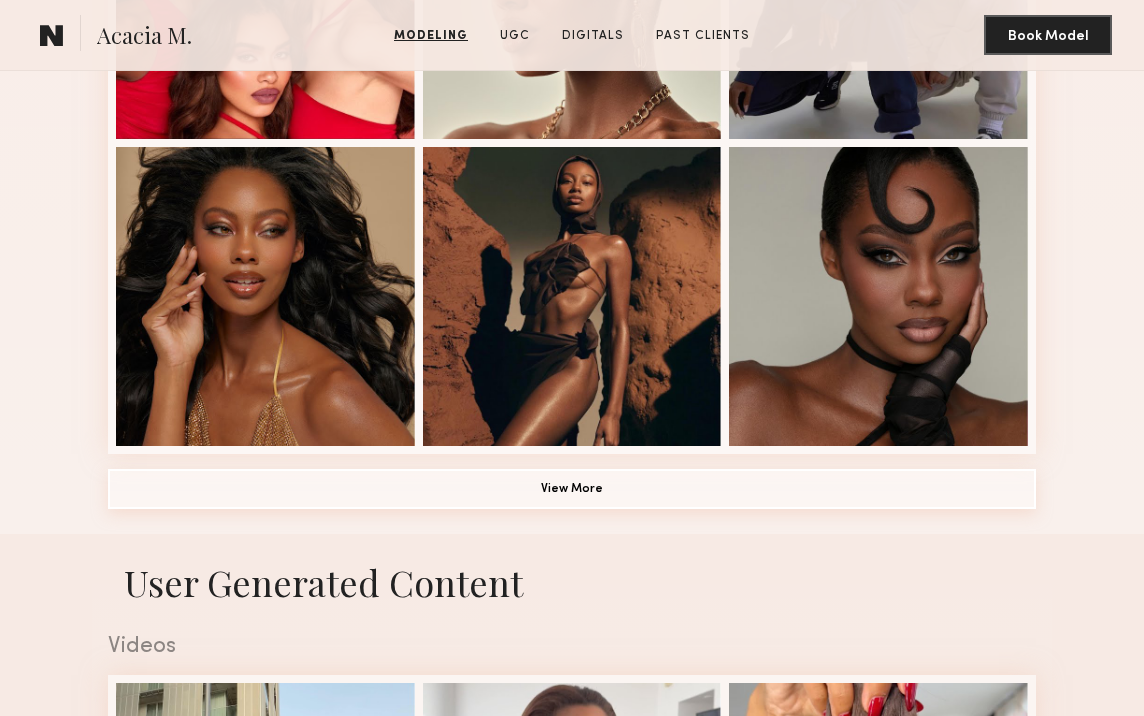 click on "View More" 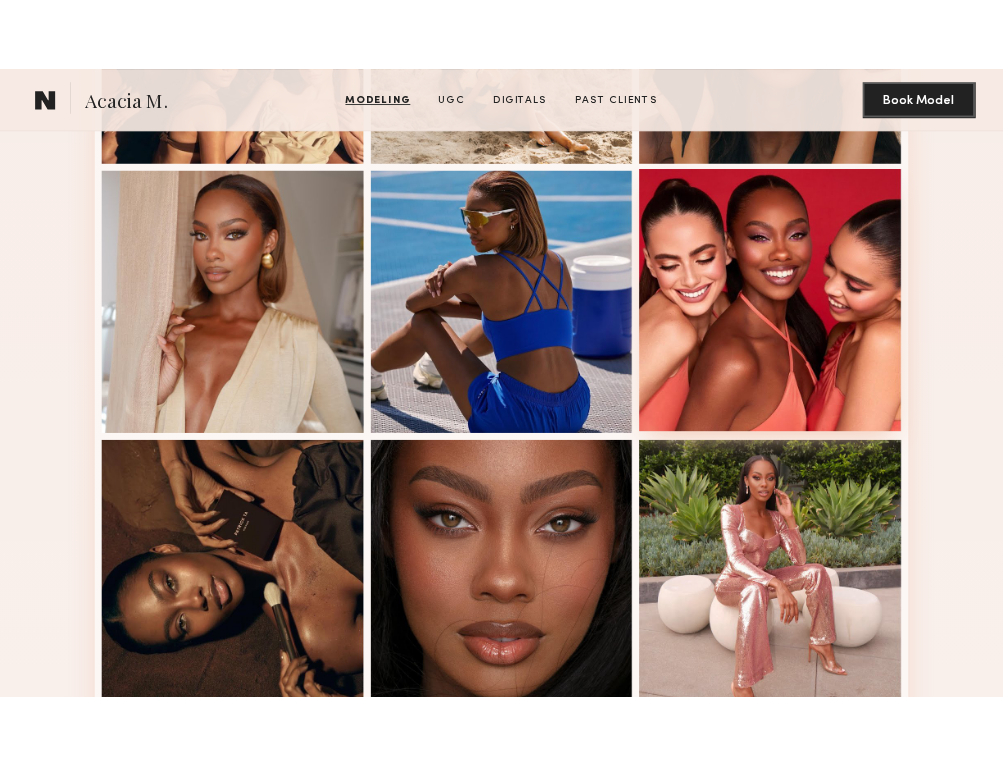 scroll, scrollTop: 2198, scrollLeft: 0, axis: vertical 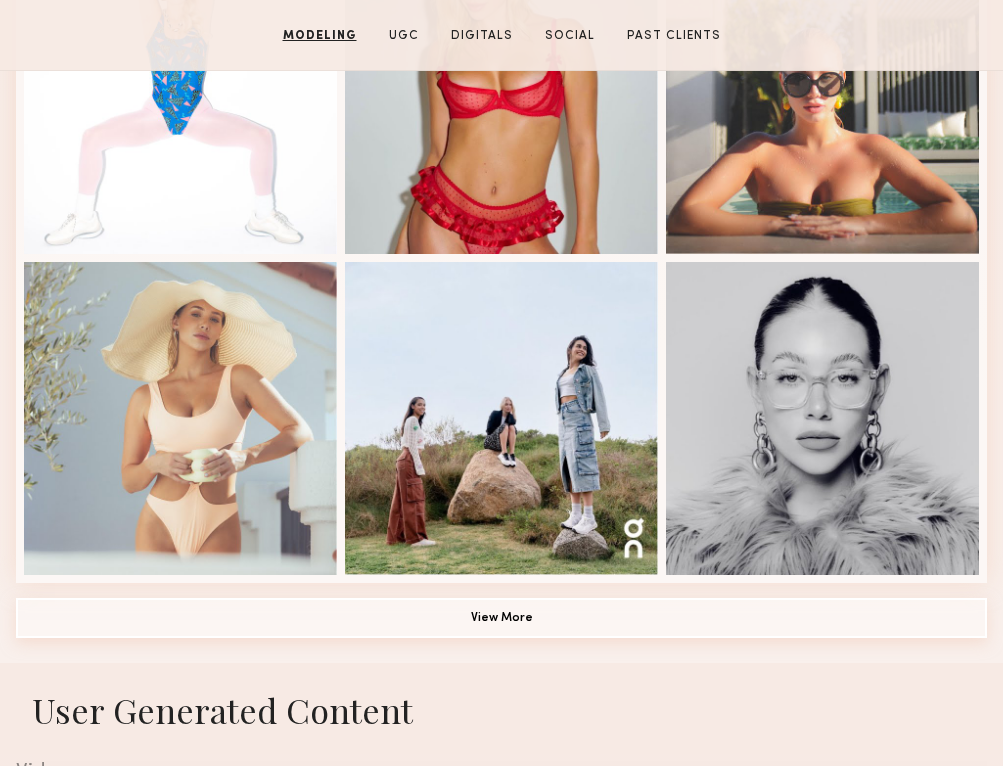 click on "View More" 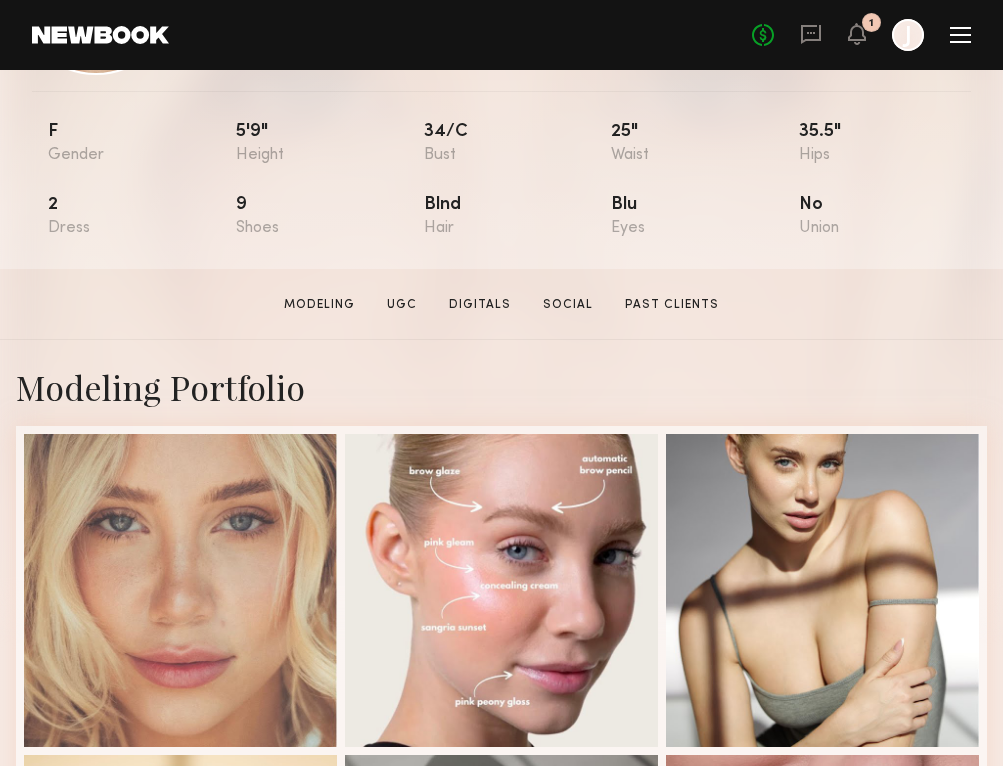 scroll, scrollTop: 0, scrollLeft: 0, axis: both 